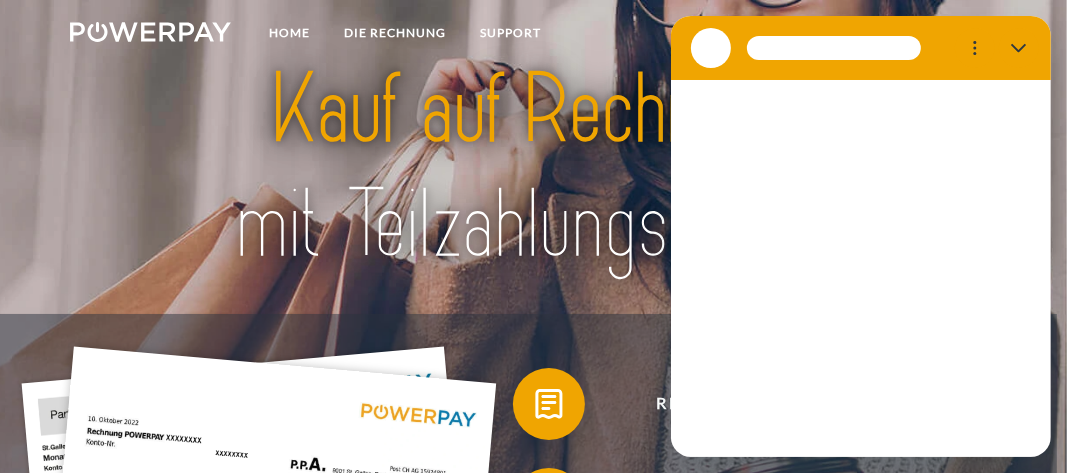 scroll, scrollTop: 26, scrollLeft: 0, axis: vertical 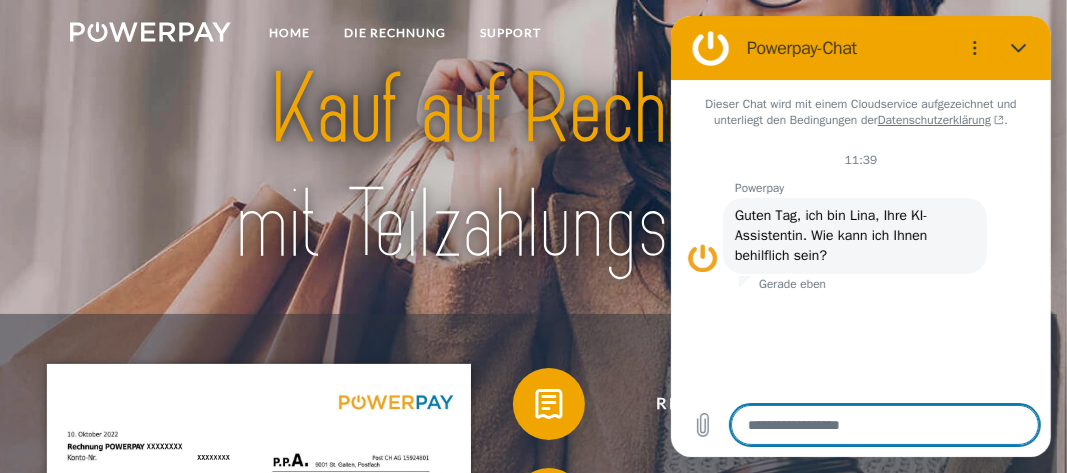 click on "Rechnung erhalten?
Mahnung erhalten?
Konto einsehen" at bounding box center [528, 654] 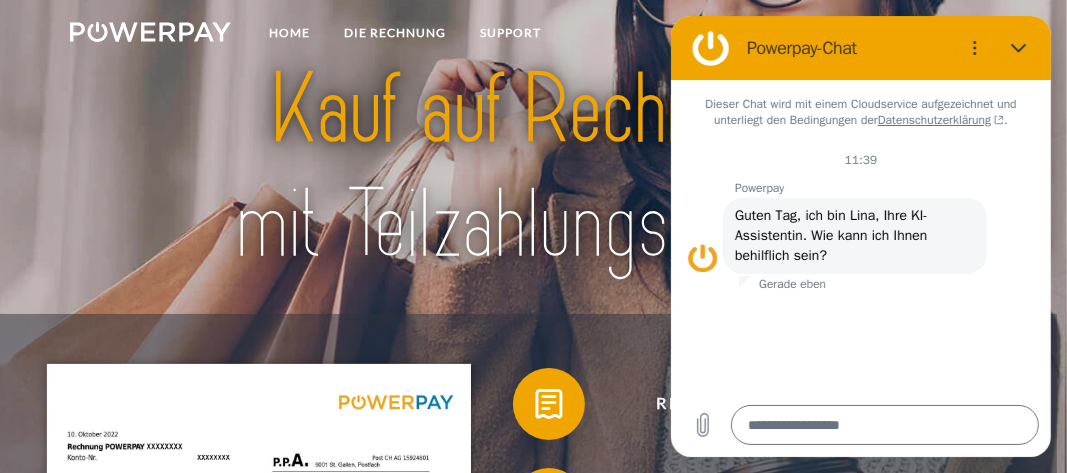 click at bounding box center (549, 403) 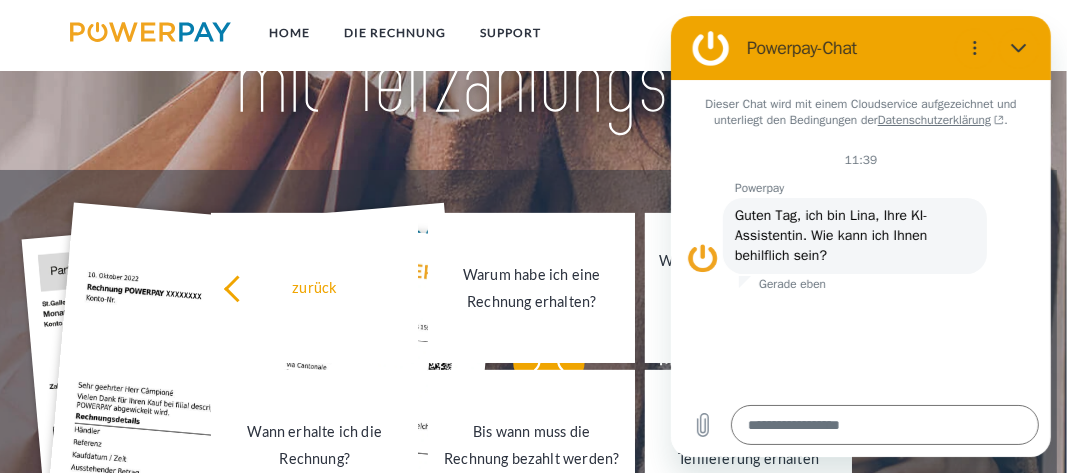 scroll, scrollTop: 147, scrollLeft: 0, axis: vertical 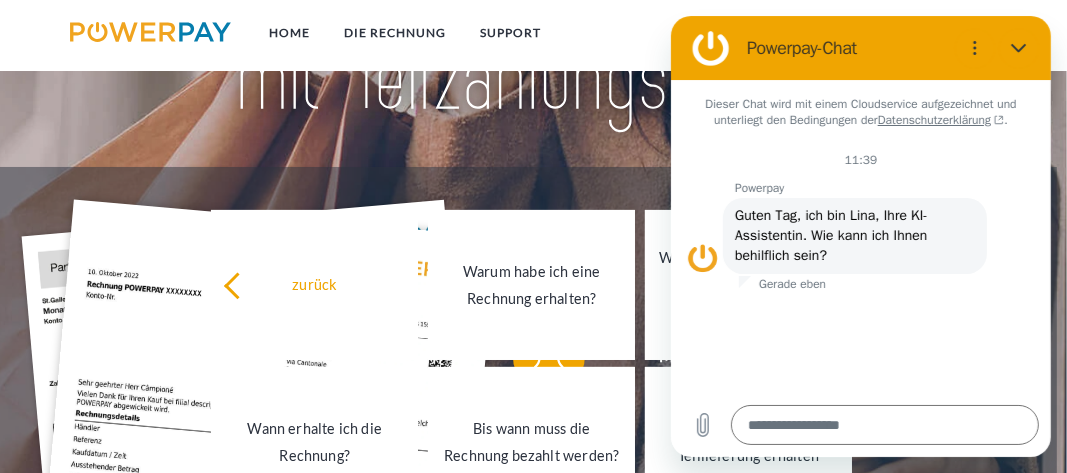 click on "Warum habe ich eine Rechnung erhalten?" at bounding box center [531, 285] 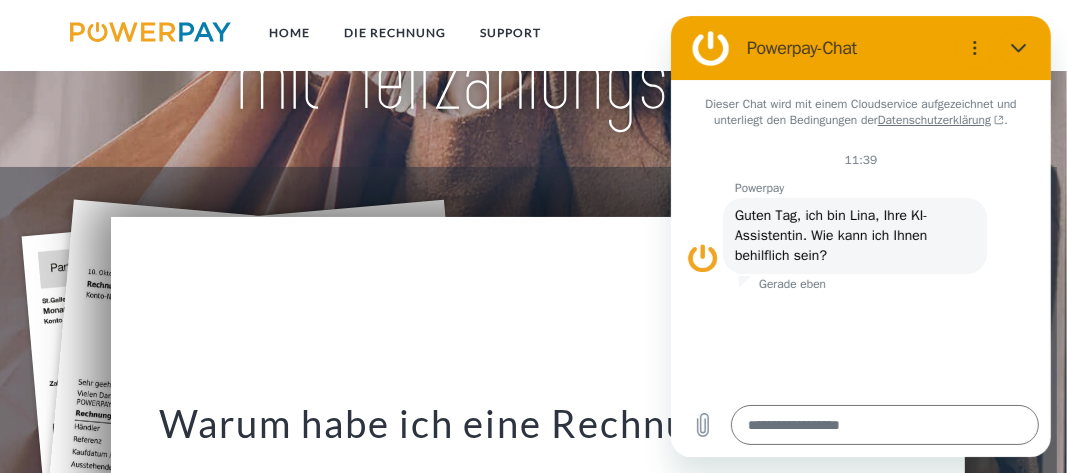 click 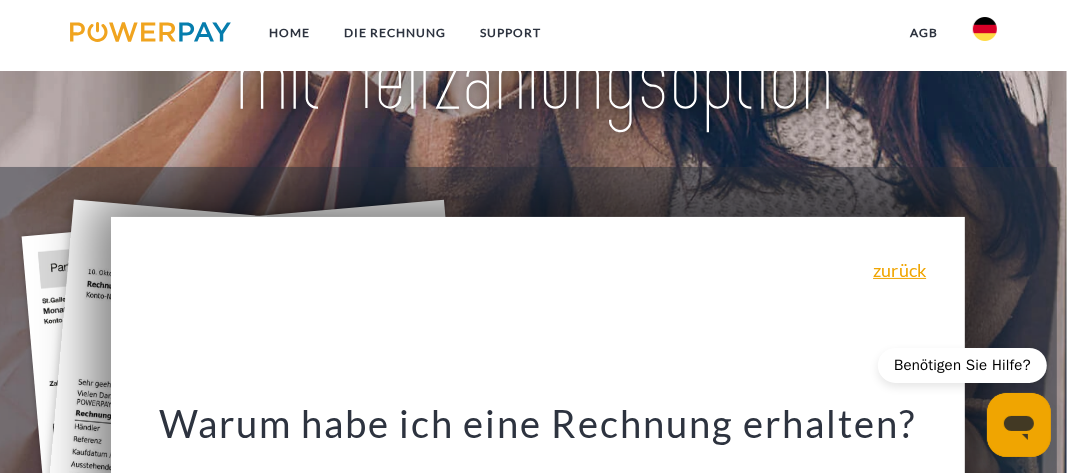 click on "zurück" at bounding box center [899, 270] 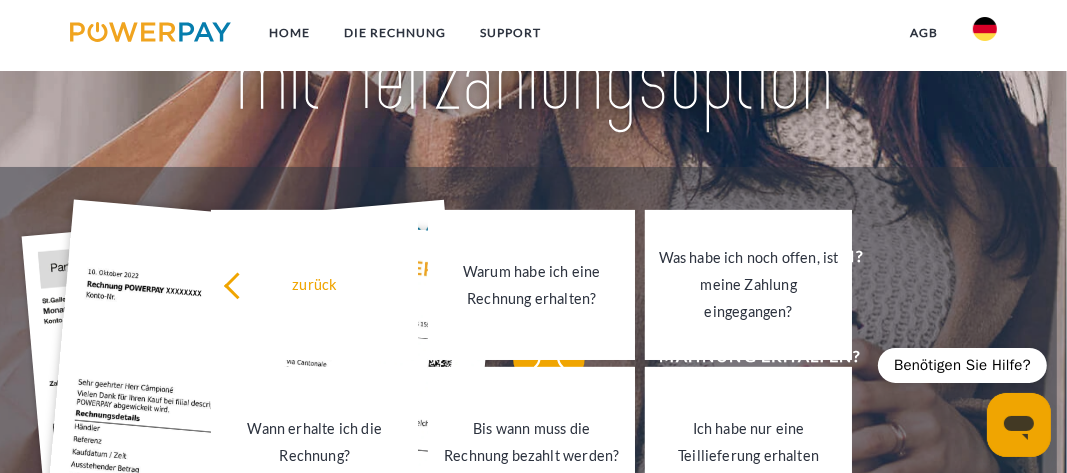 click on "Rechnung erhalten?" at bounding box center [760, 257] 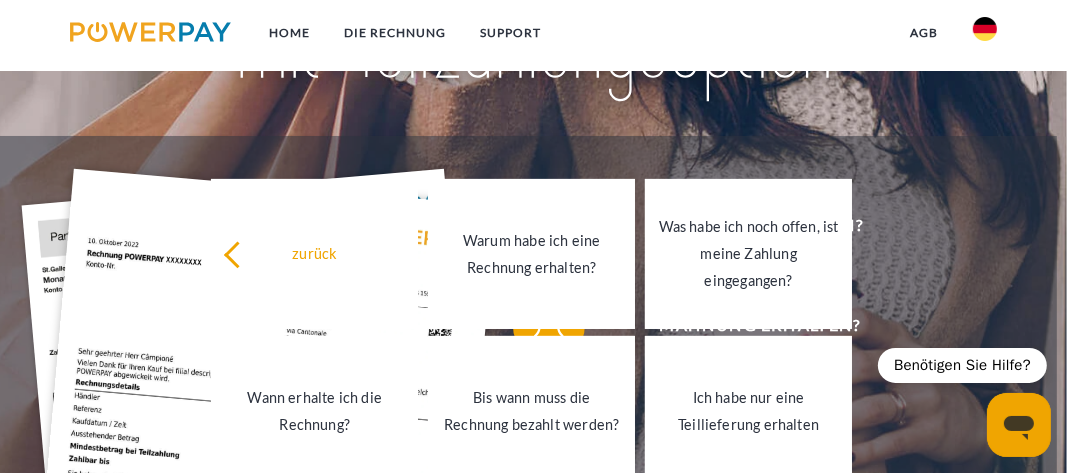 scroll, scrollTop: 179, scrollLeft: 0, axis: vertical 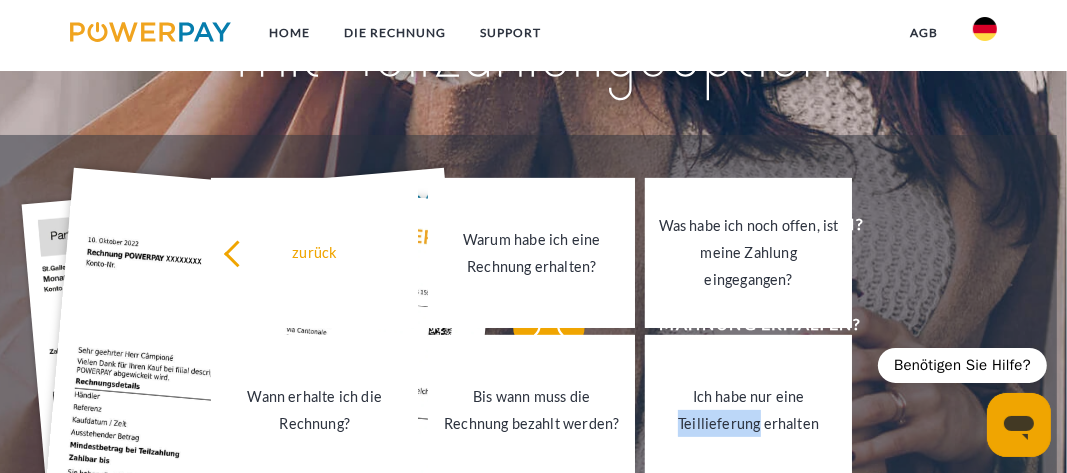 click on "Was habe ich noch offen, ist meine Zahlung eingegangen?" at bounding box center [748, 253] 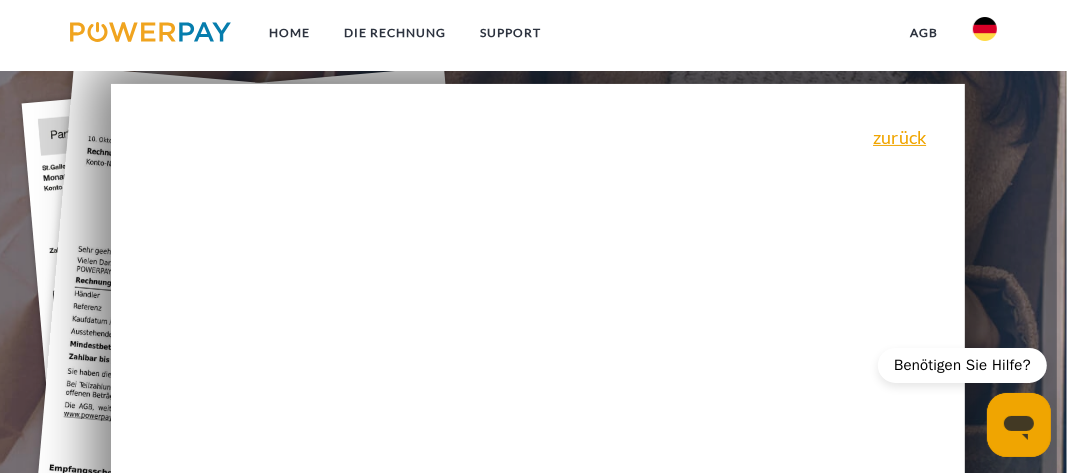 scroll, scrollTop: 278, scrollLeft: 0, axis: vertical 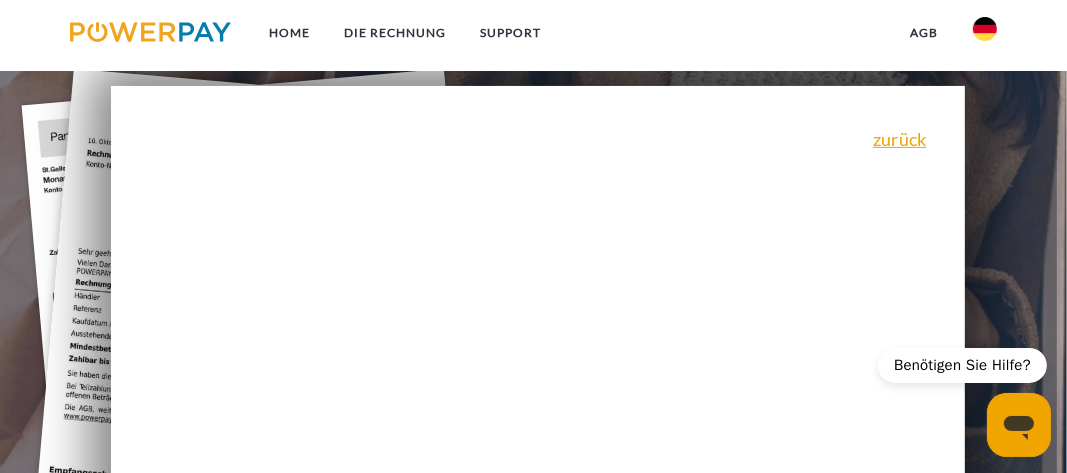 click on "zurück
Warum habe ich eine Rechnung erhalten? POWERPAY ist der Rechnungshersteller von diversen Onlineshops.  Sie haben einen Einkauf “auf Rechnung” online getätigt und erhalten einen Monat später dafür die Monatsrechnung von POWERPAY.
SELF-SERVICE
Wann erhalte ich die Rechnung? Die Rechnung wird immer Anfang des Folgemonats nach Bestellabschluss generiert. Sie erhalten diese somit ca. Mitte des Folgemonats per Post. Wenn die Bestellung z.B. am 01.11.2020 abgeschlossen wird, trifft die Rechnung ca. am 15.12.2020 bei Ihnen ein.
SELF-SERVICE
Bis wann muss die Rechnung bezahlt werden? Die Zahlungsfrist ist immer bis Ende des aktuellen Monats. Wenn die Bestellung z.B. am 01.11.2020 abgeschlossen wurde, trifft die Rechnung ca. am 15.12.2020 bei Ihnen ein und ist zahlbar bis 31.12.2020.
LINK" at bounding box center [538, 361] 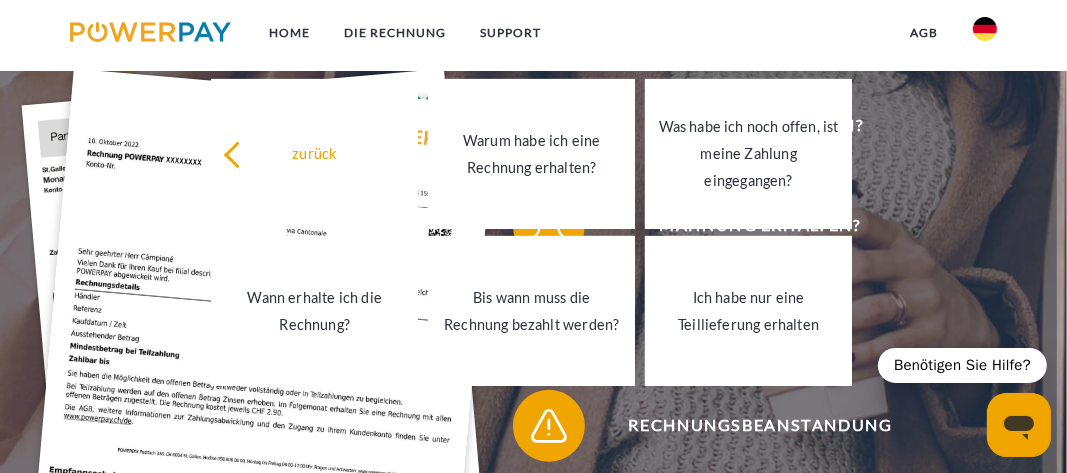 click on "Was habe ich noch offen, ist meine Zahlung eingegangen?" at bounding box center (748, 154) 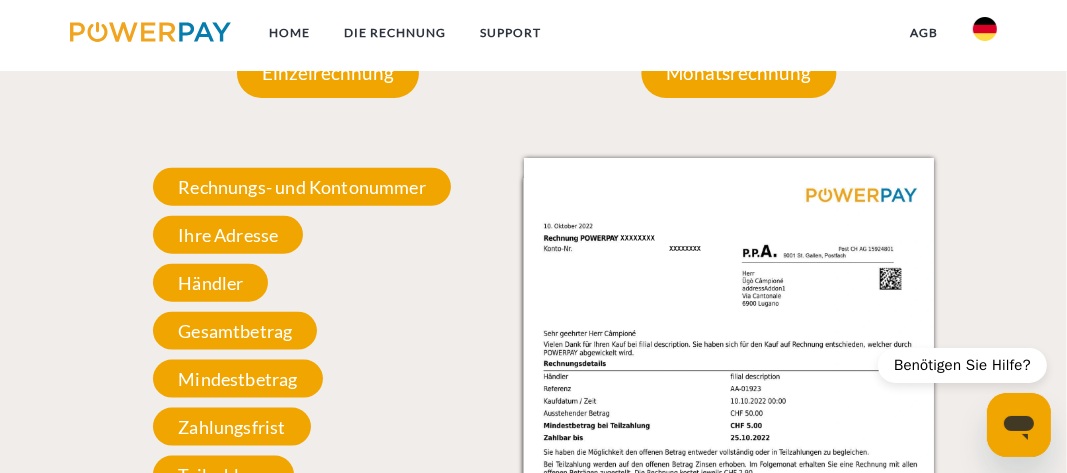 scroll, scrollTop: 1694, scrollLeft: 0, axis: vertical 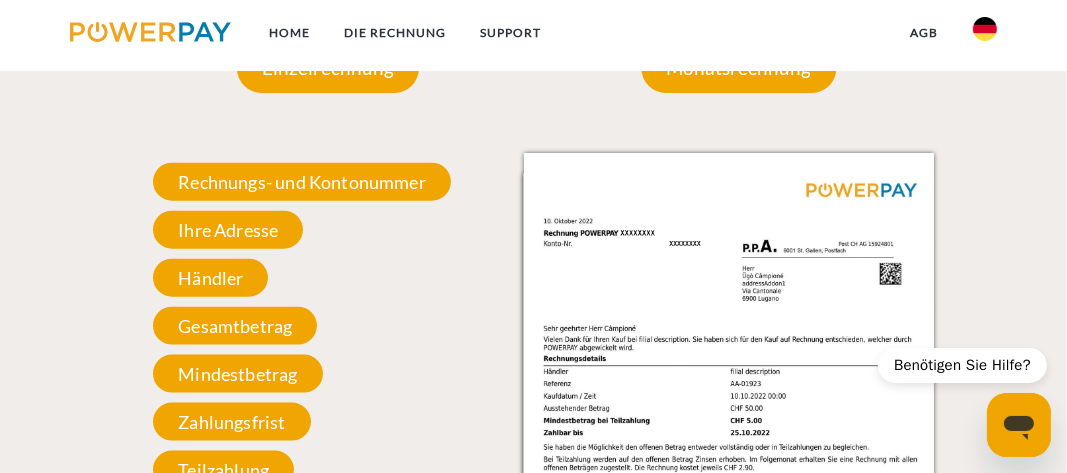 click on "Rechnungs- und Kontonummer" at bounding box center [302, 182] 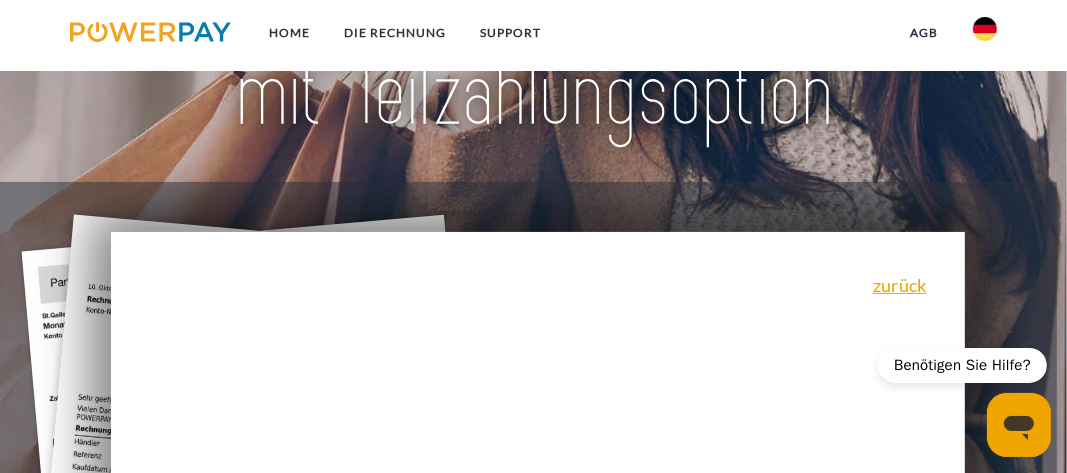 scroll, scrollTop: 104, scrollLeft: 0, axis: vertical 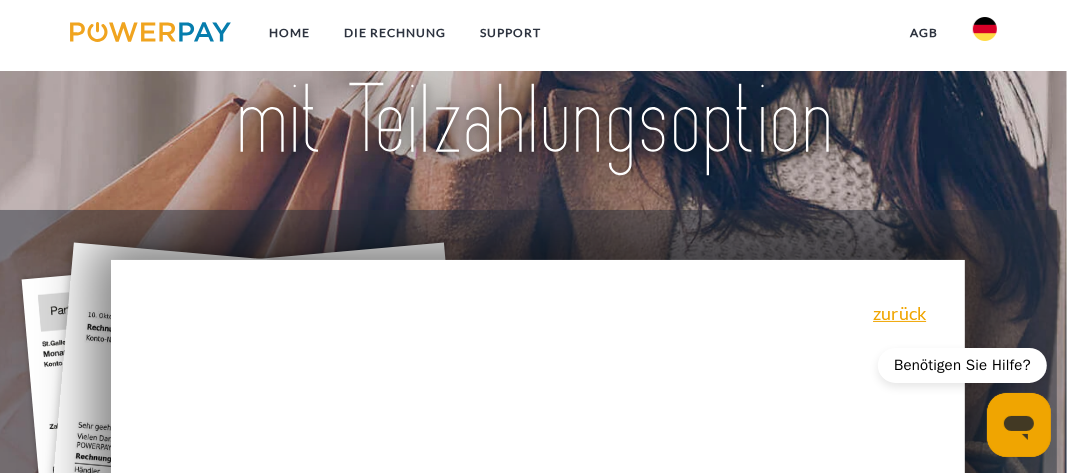 click on "zurück
Warum habe ich eine Rechnung erhalten? POWERPAY ist der Rechnungshersteller von diversen Onlineshops.  Sie haben einen Einkauf “auf Rechnung” online getätigt und erhalten einen Monat später dafür die Monatsrechnung von POWERPAY.
SELF-SERVICE
Wann erhalte ich die Rechnung? Die Rechnung wird immer Anfang des Folgemonats nach Bestellabschluss generiert. Sie erhalten diese somit ca. Mitte des Folgemonats per Post. Wenn die Bestellung z.B. am 01.11.2020 abgeschlossen wird, trifft die Rechnung ca. am 15.12.2020 bei Ihnen ein.
SELF-SERVICE
Bis wann muss die Rechnung bezahlt werden? Die Zahlungsfrist ist immer bis Ende des aktuellen Monats. Wenn die Bestellung z.B. am 01.11.2020 abgeschlossen wurde, trifft die Rechnung ca. am 15.12.2020 bei Ihnen ein und ist zahlbar bis 31.12.2020.
LINK" at bounding box center [538, 535] 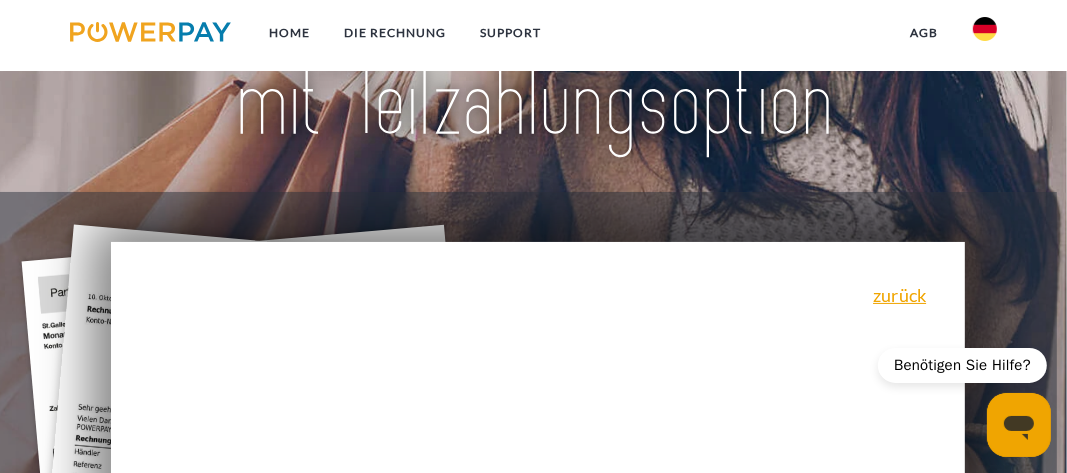 scroll, scrollTop: 0, scrollLeft: 0, axis: both 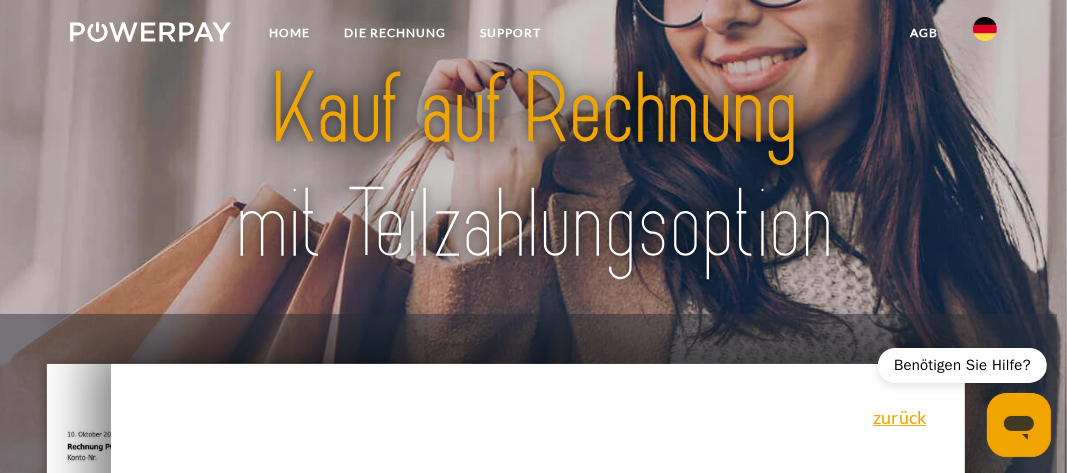 click at bounding box center [534, 169] 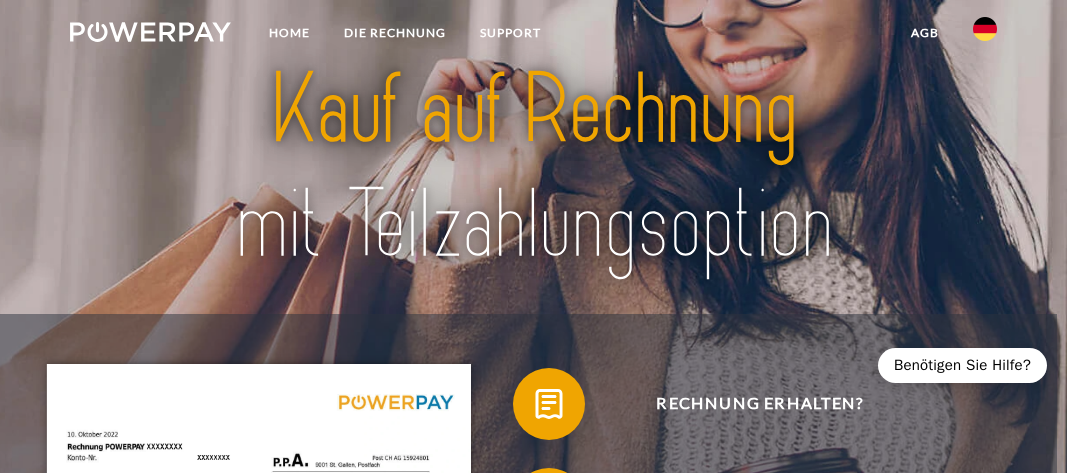 scroll, scrollTop: 0, scrollLeft: 0, axis: both 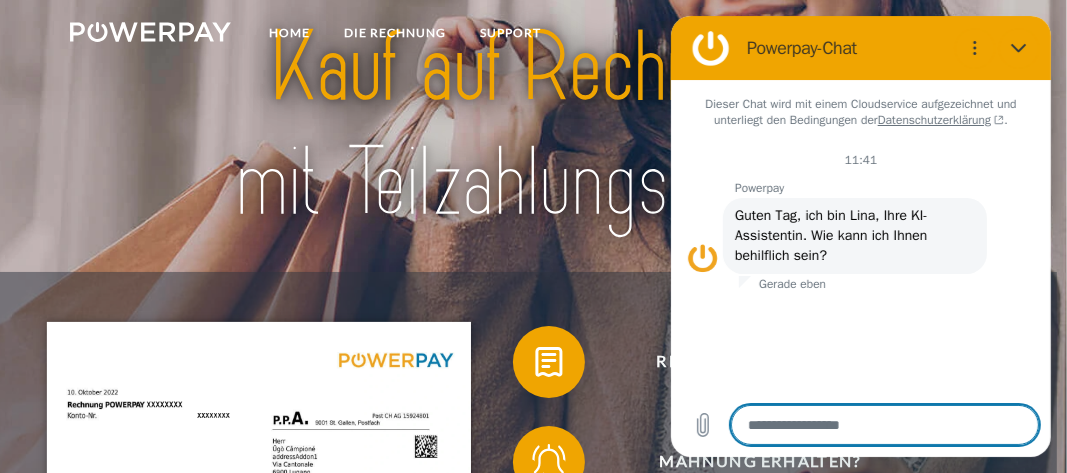 click at bounding box center (1018, 48) 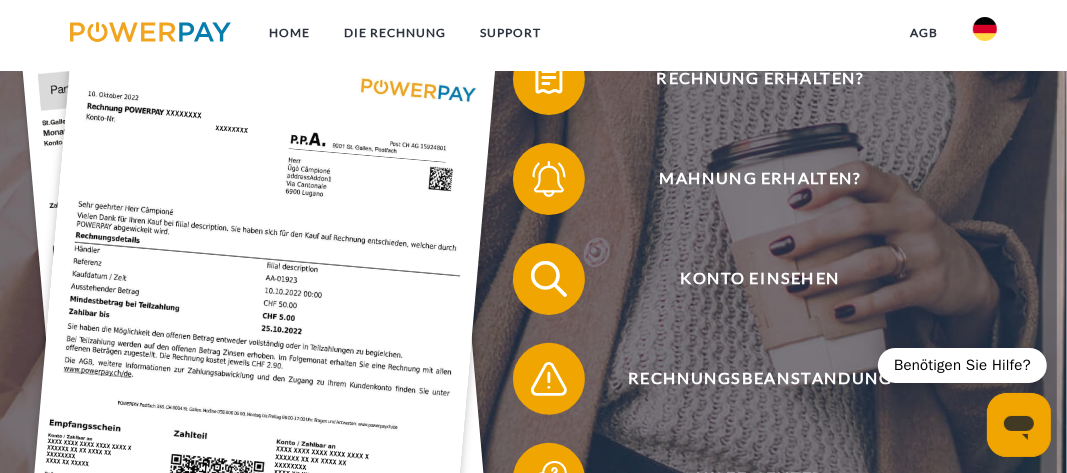 click on "Konto einsehen" at bounding box center [760, 279] 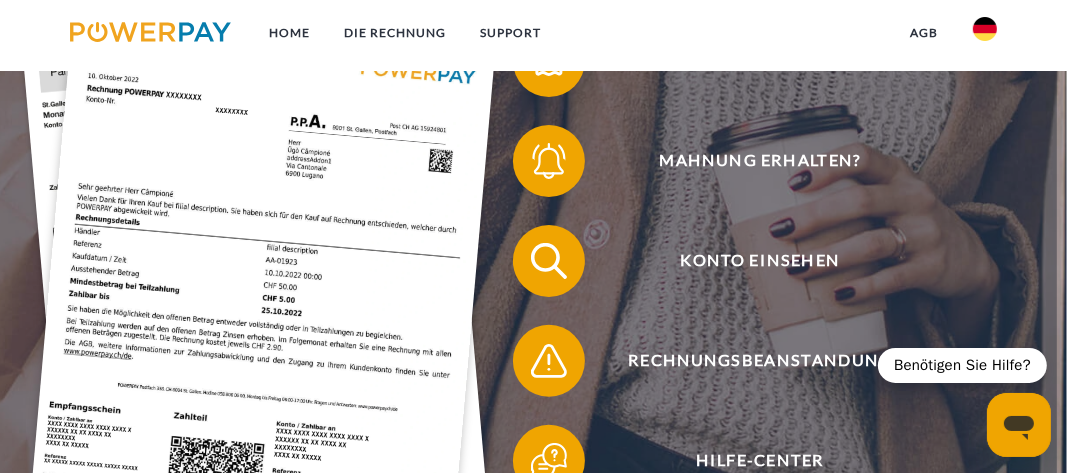 scroll, scrollTop: 434, scrollLeft: 0, axis: vertical 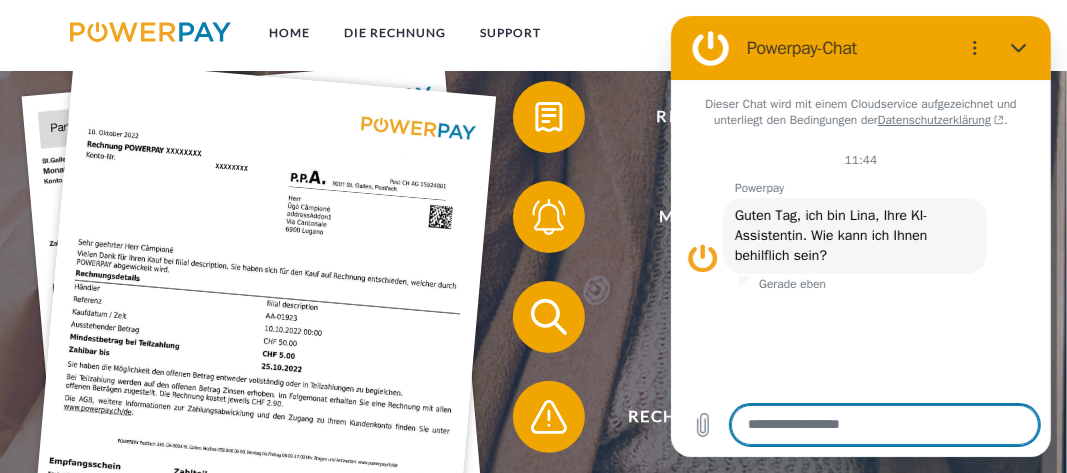 click 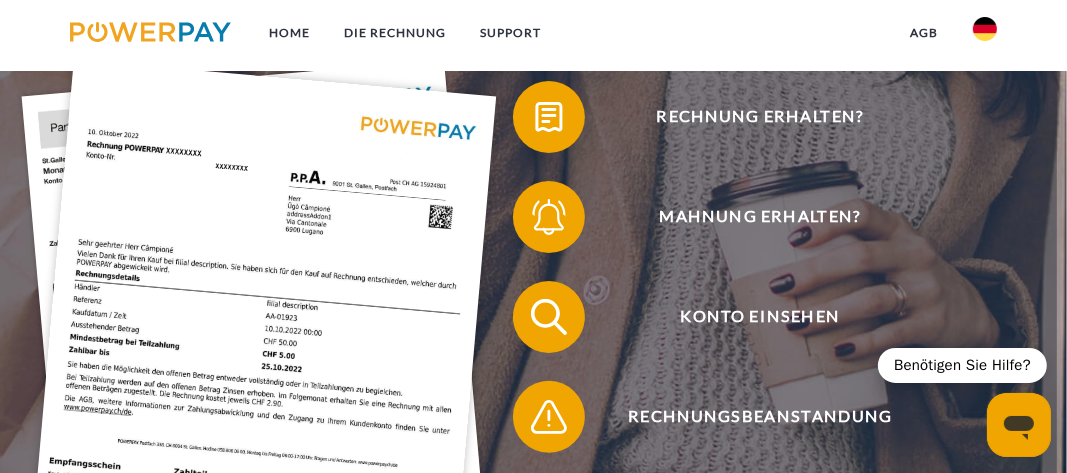 click on "Konto einsehen" at bounding box center (760, 317) 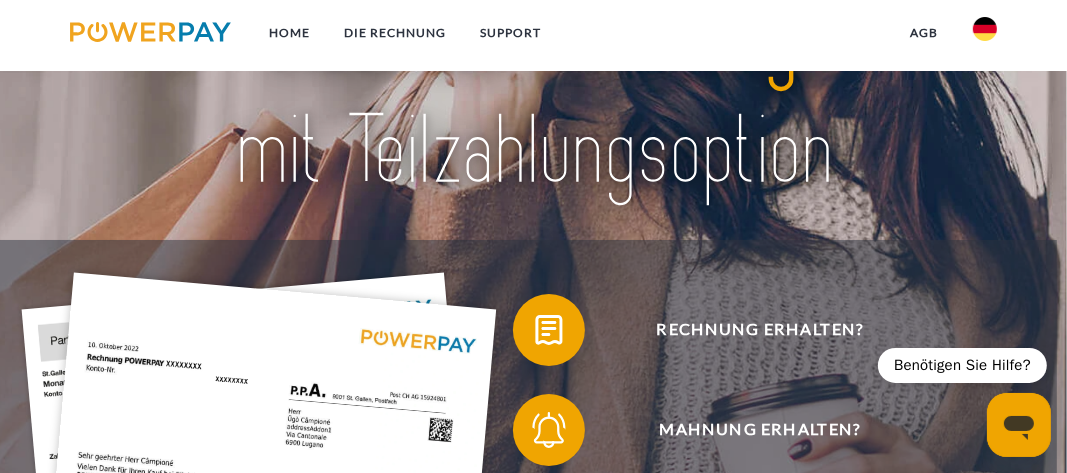 scroll, scrollTop: 102, scrollLeft: 0, axis: vertical 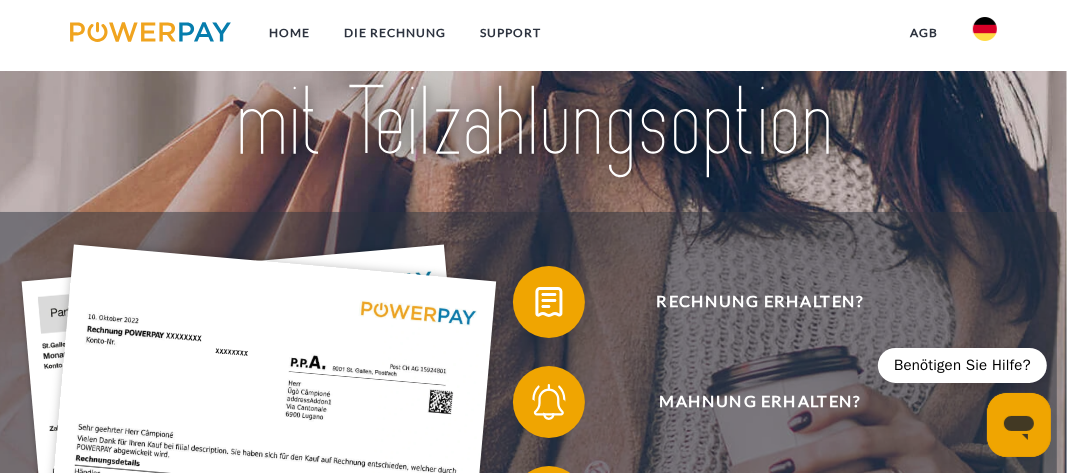 click on "Rechnung erhalten?" at bounding box center (760, 302) 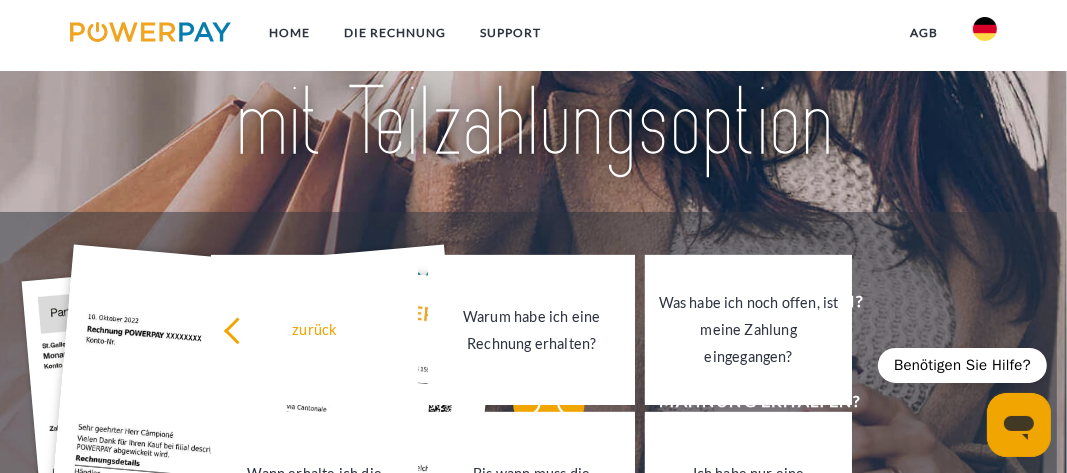 click on "Was habe ich noch offen, ist meine Zahlung eingegangen?" at bounding box center (748, 330) 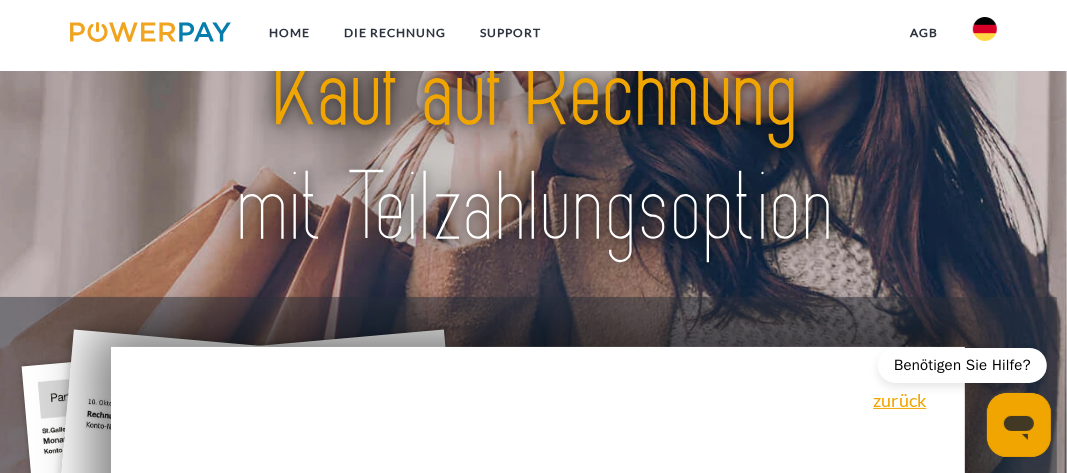 scroll, scrollTop: 0, scrollLeft: 0, axis: both 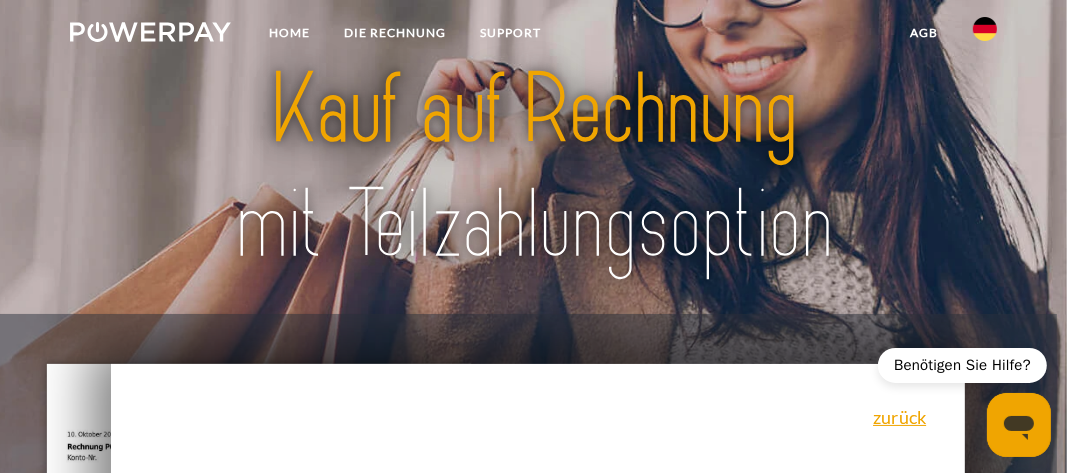 click on "Home" at bounding box center (289, 33) 